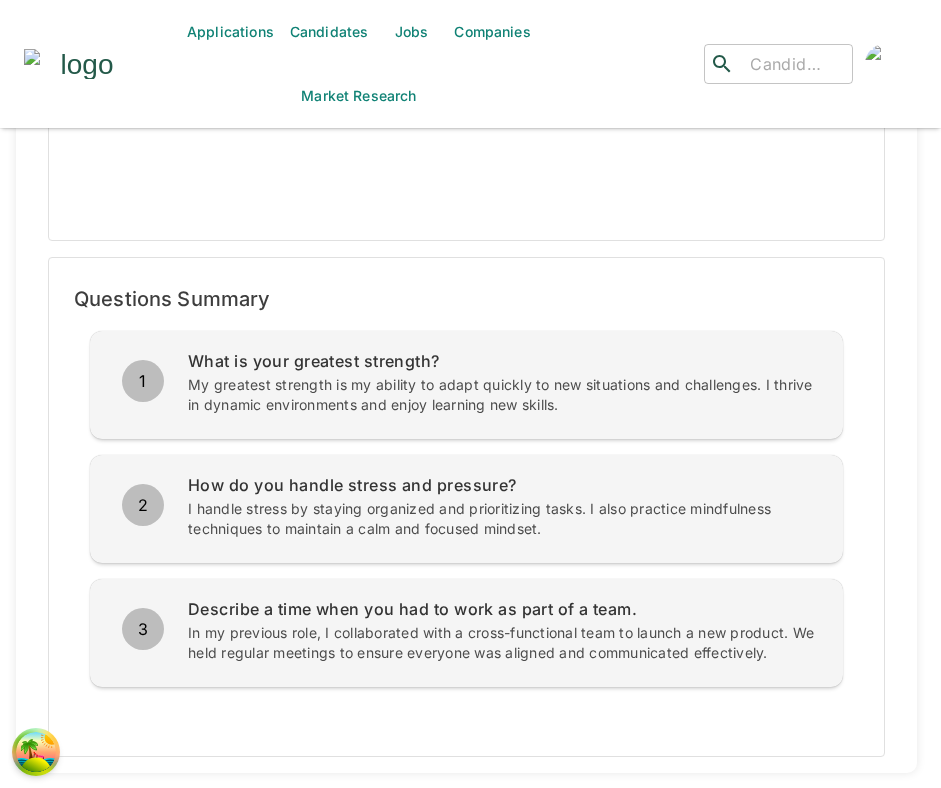 scroll, scrollTop: 522, scrollLeft: 0, axis: vertical 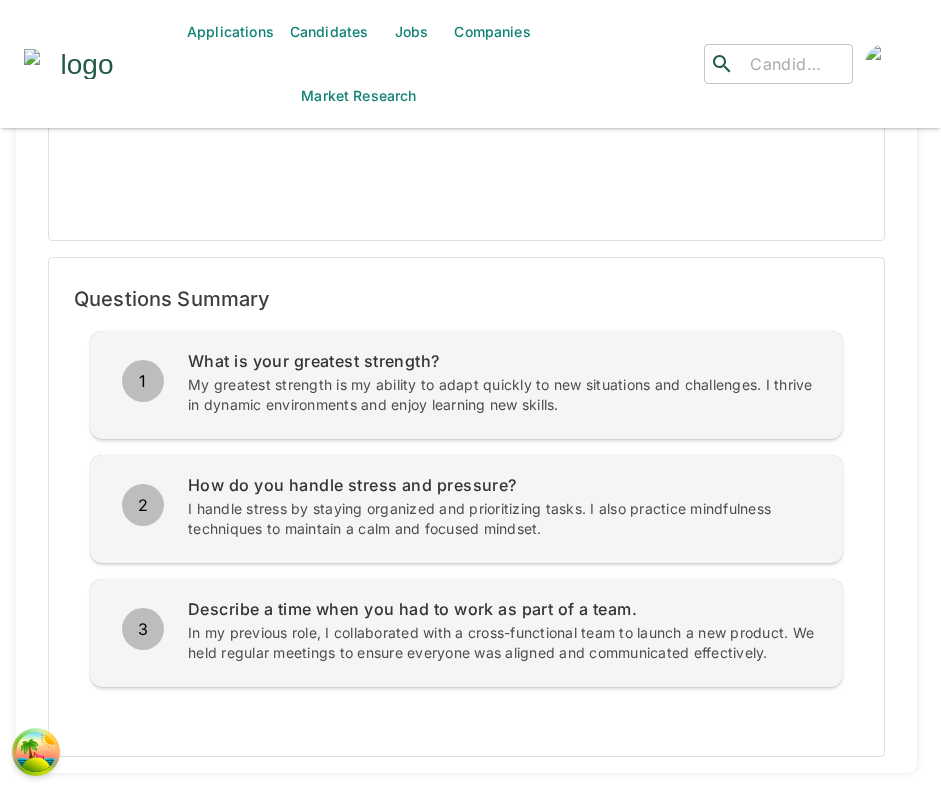 click on "General Summary Completion Rate [PERCENT] Average Duration [DURATION] Candidate Sentiment [NAME] Candidate Sentiment [NAME]" at bounding box center [466, -9] 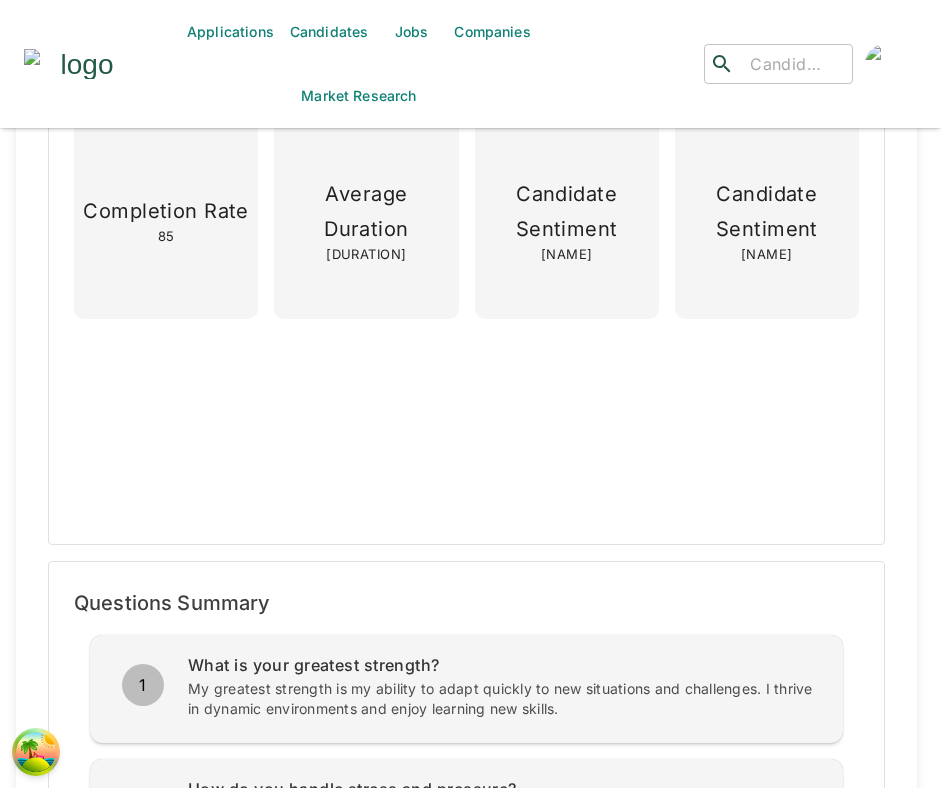 scroll, scrollTop: 0, scrollLeft: 0, axis: both 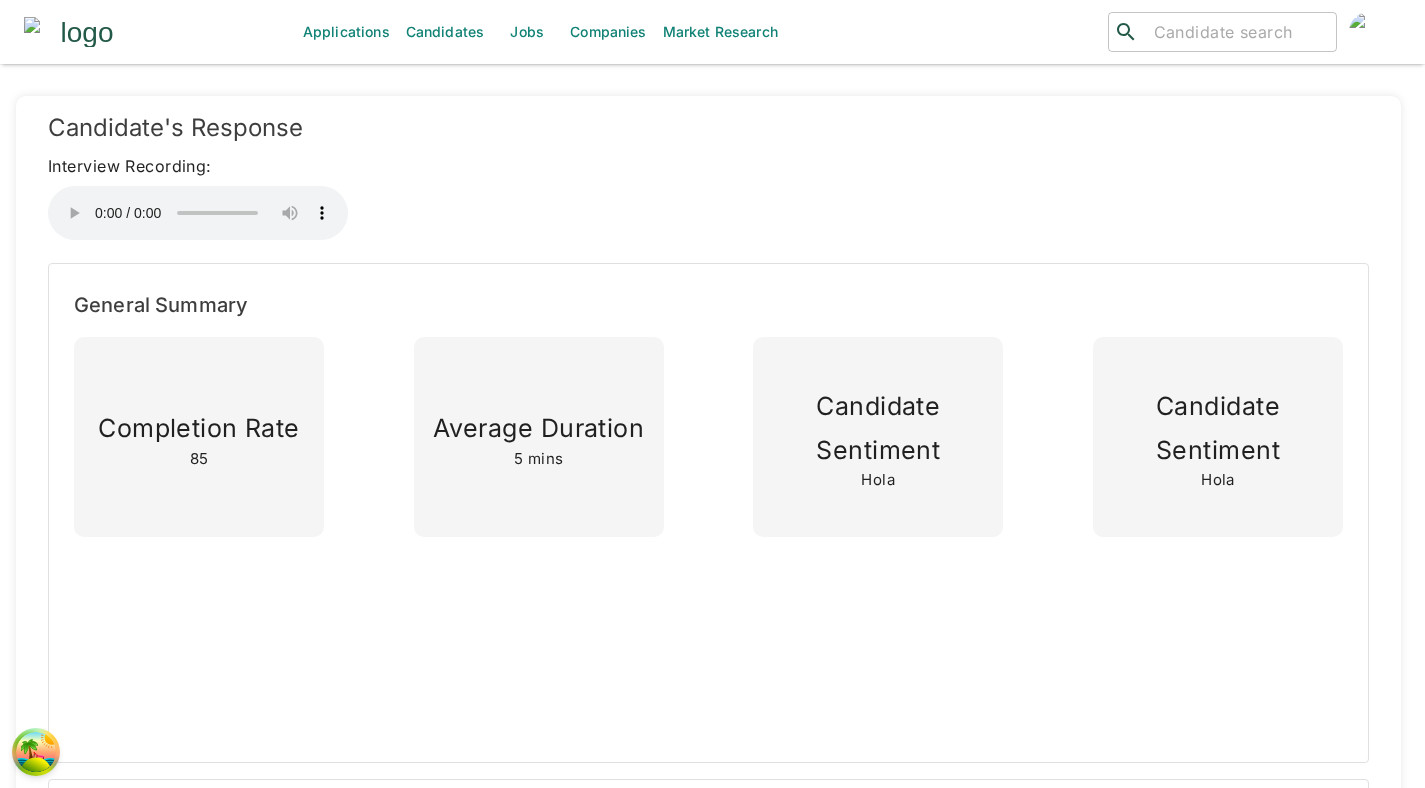 click on "Completion Rate" at bounding box center [199, 429] 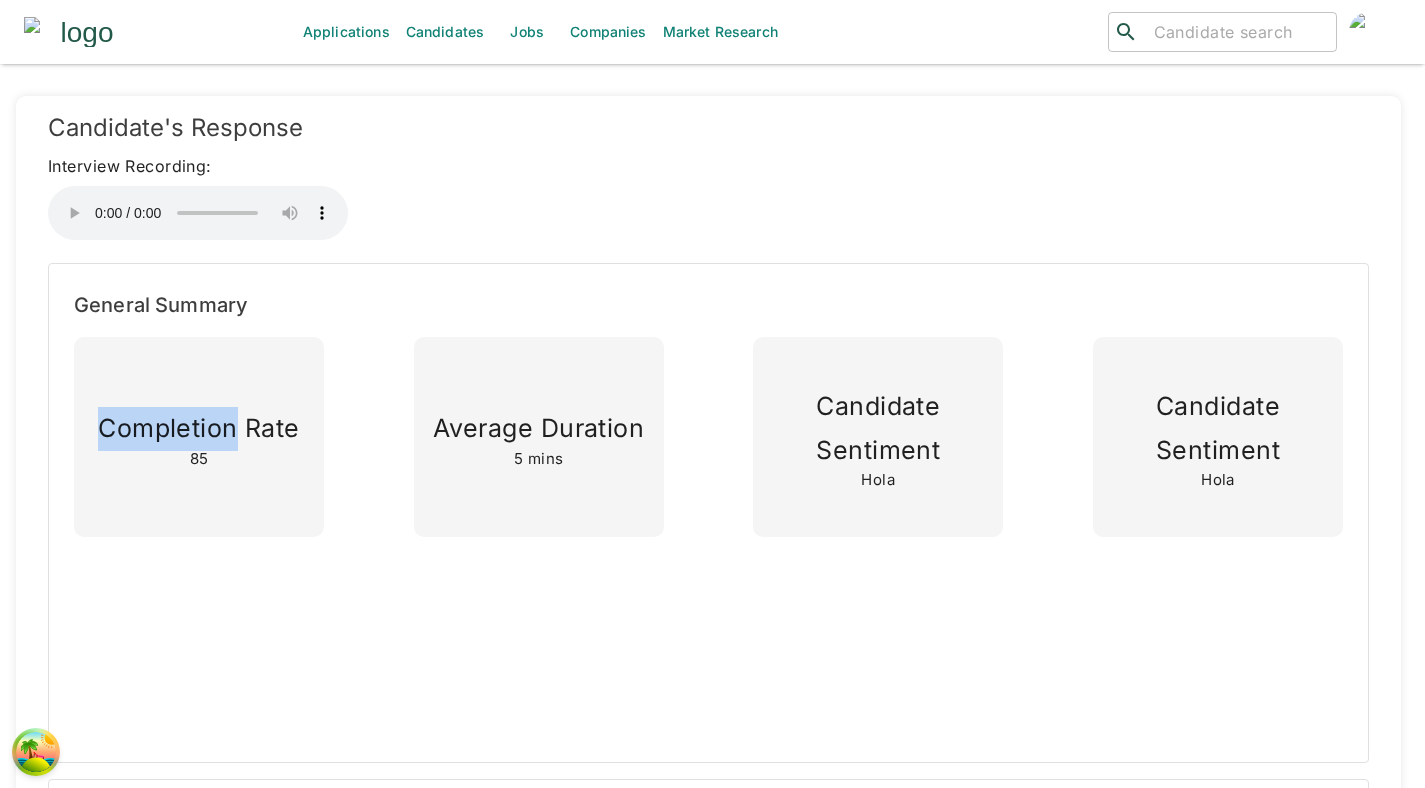 click on "Completion Rate" at bounding box center [199, 429] 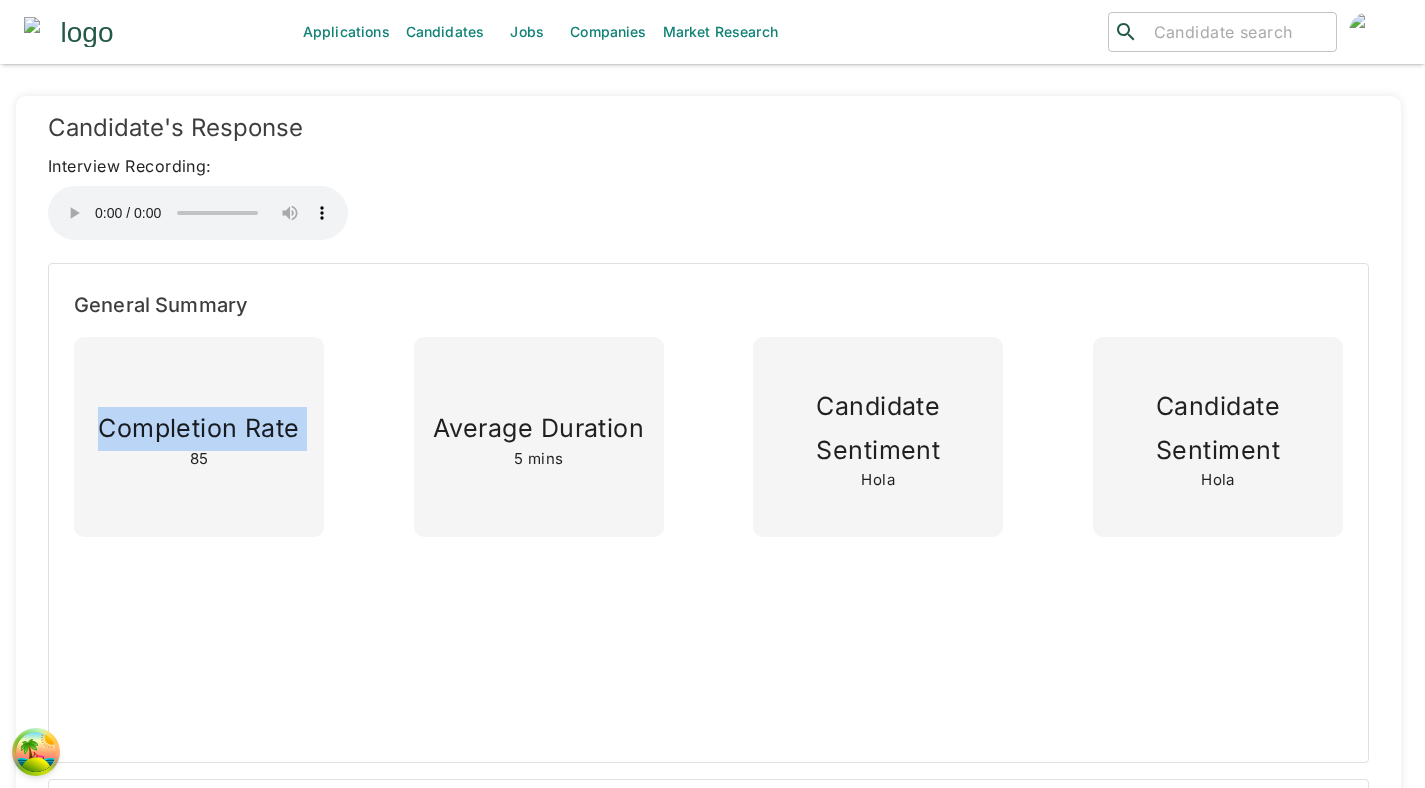 click on "Average Duration" at bounding box center [199, 429] 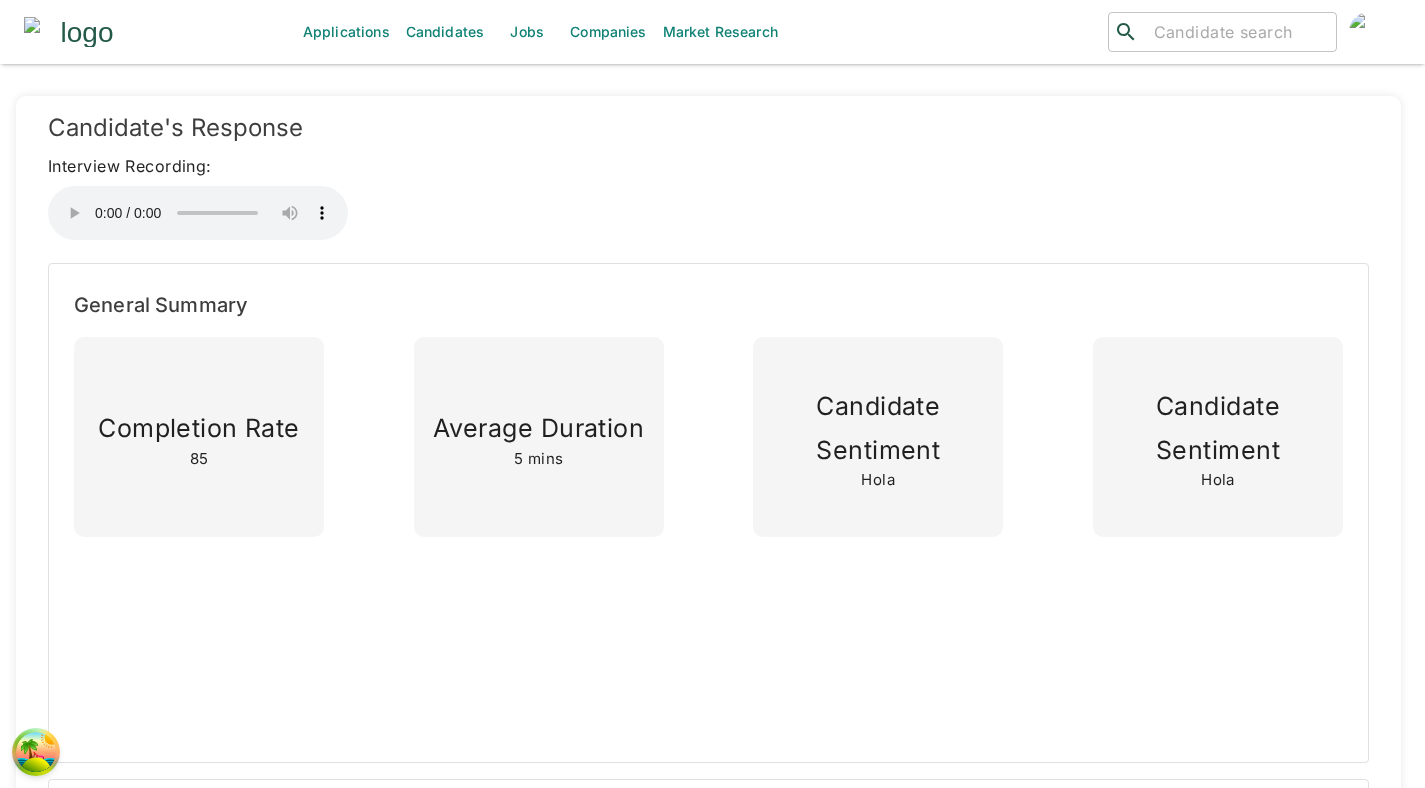 click on "Average Duration" at bounding box center (199, 429) 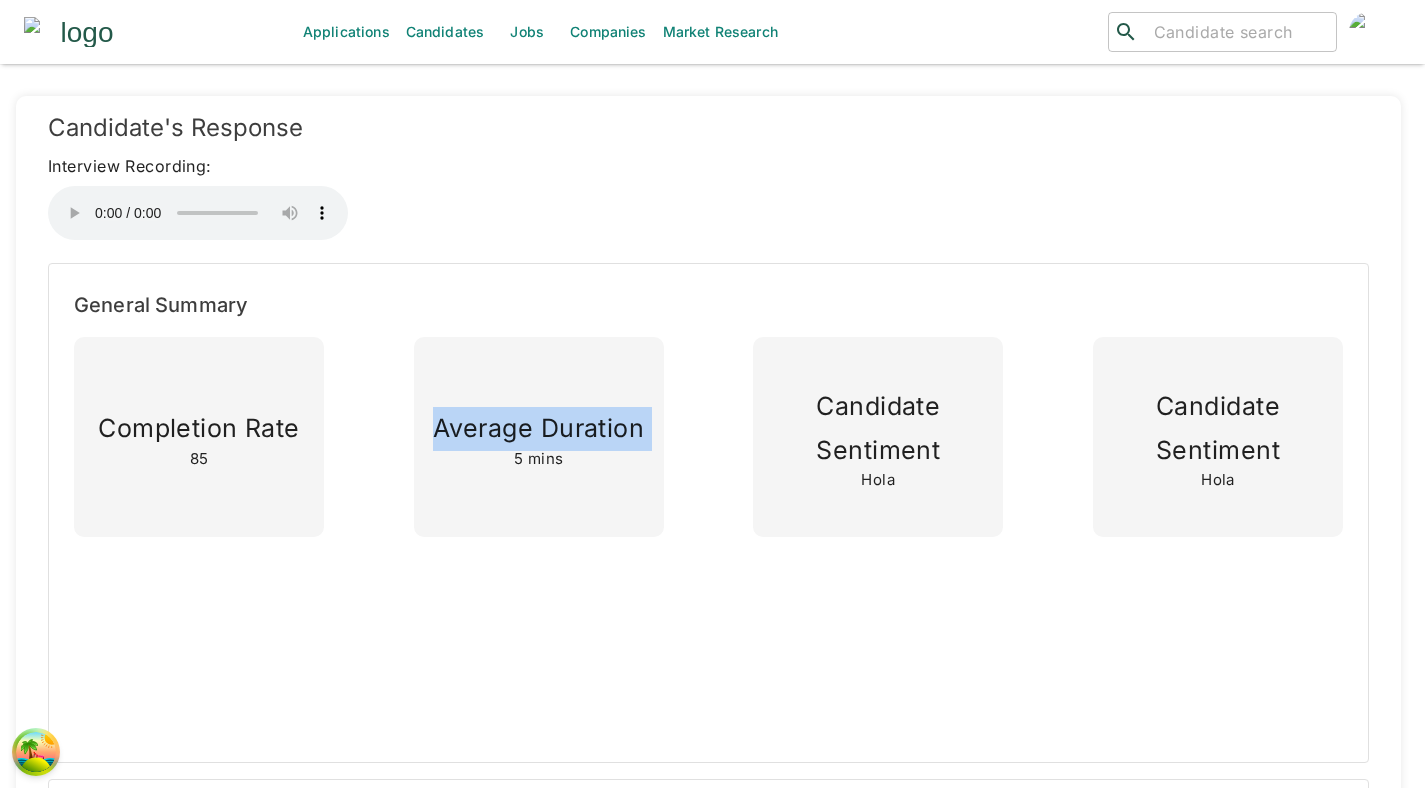 click on "Average Duration" at bounding box center [199, 429] 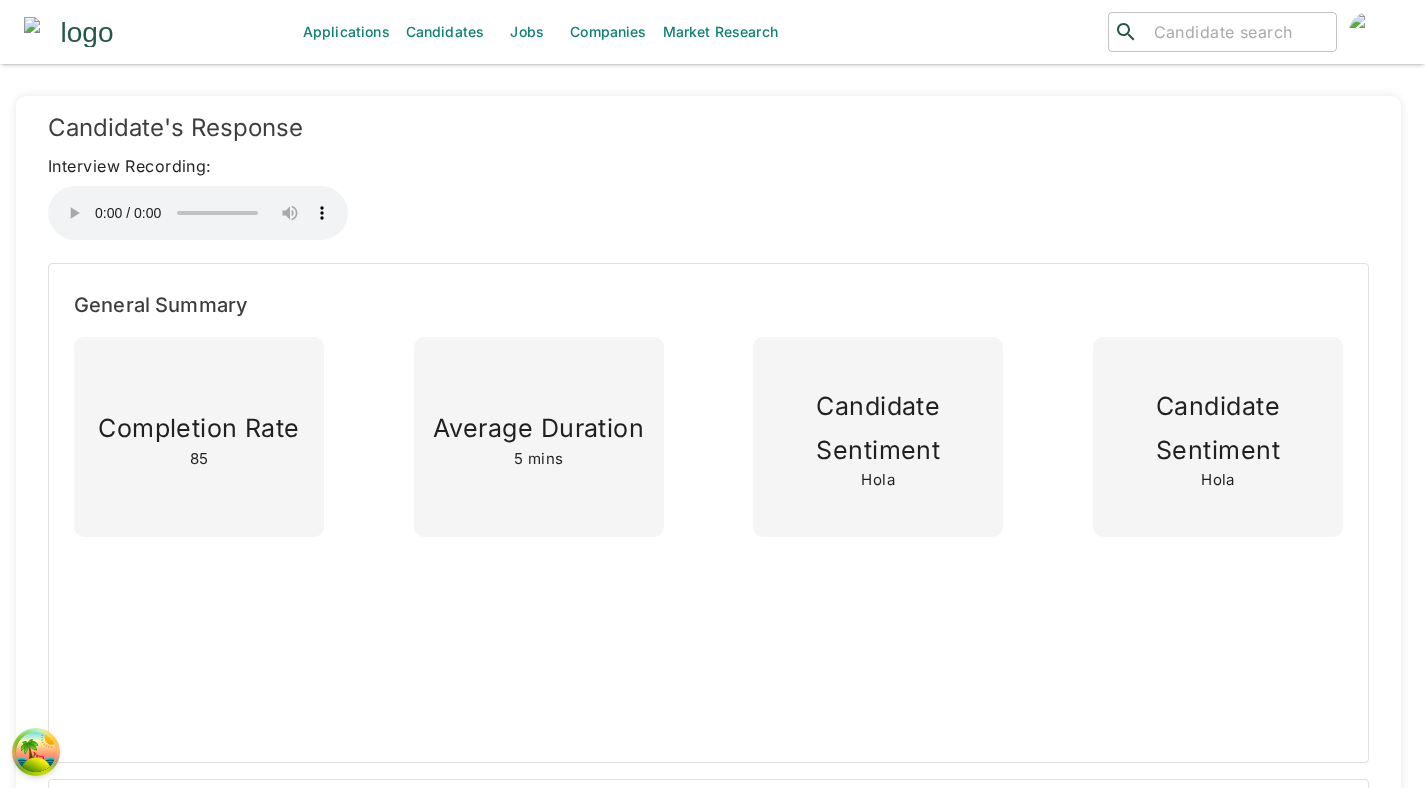click on "Candidate Sentiment" at bounding box center [199, 429] 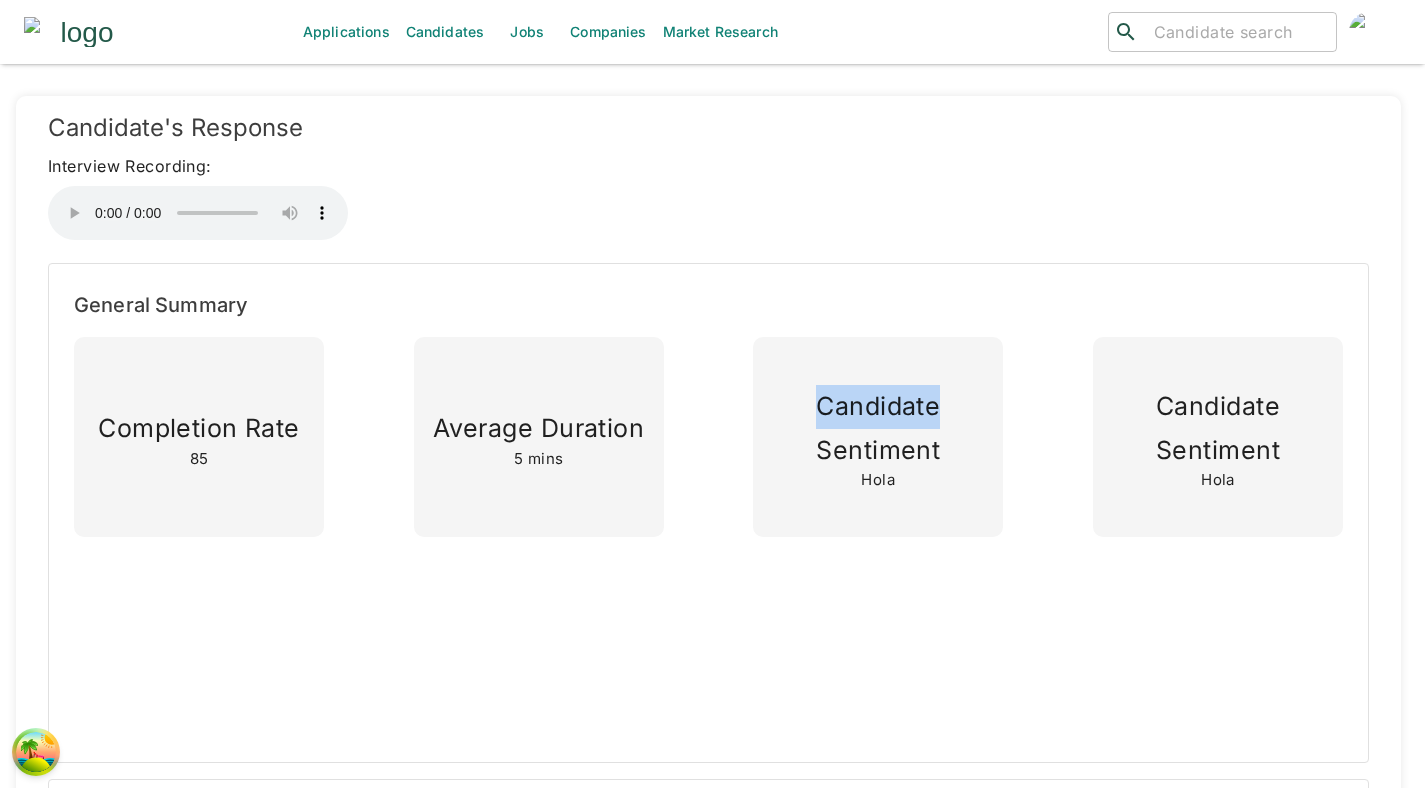 click on "Candidate Sentiment" at bounding box center (199, 429) 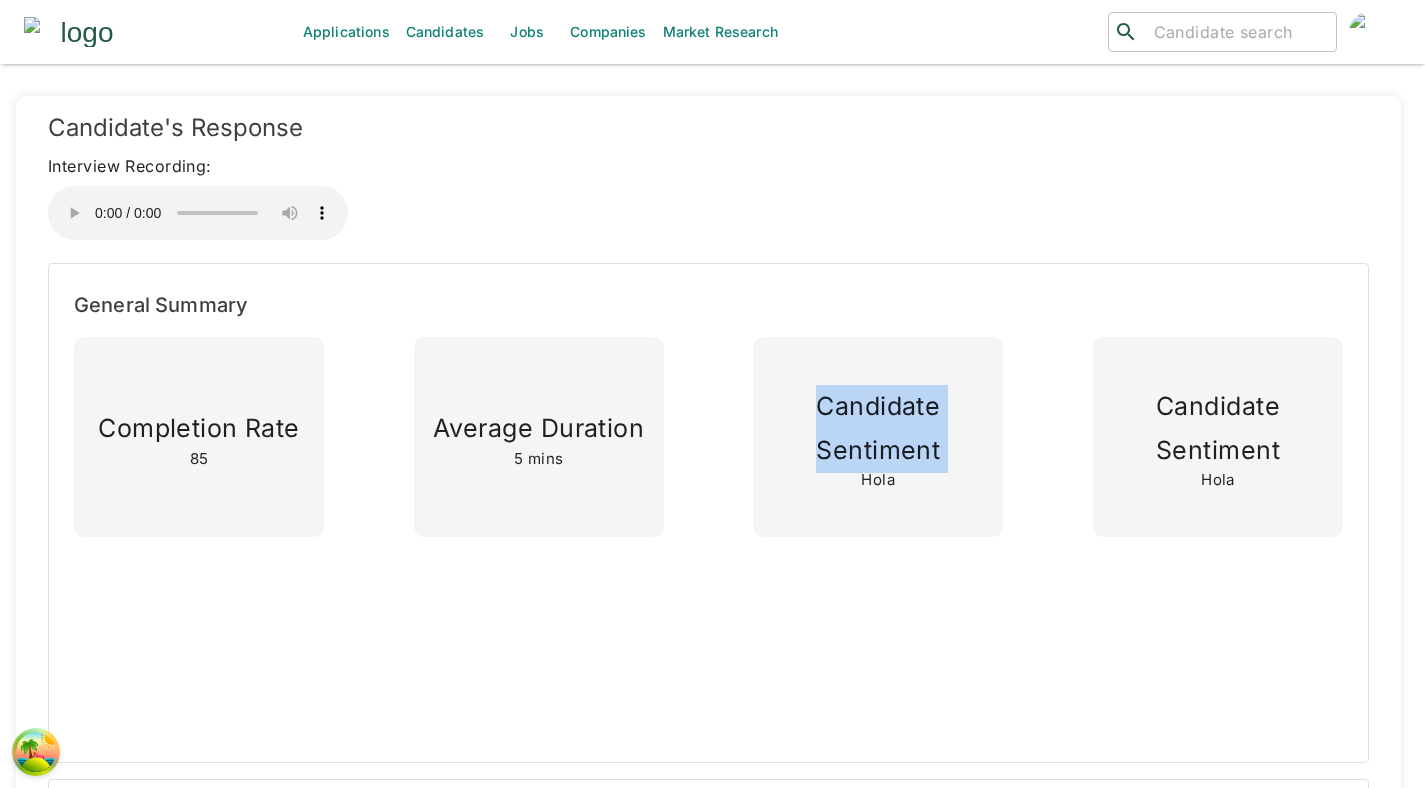 click on "Candidate Sentiment" at bounding box center (199, 429) 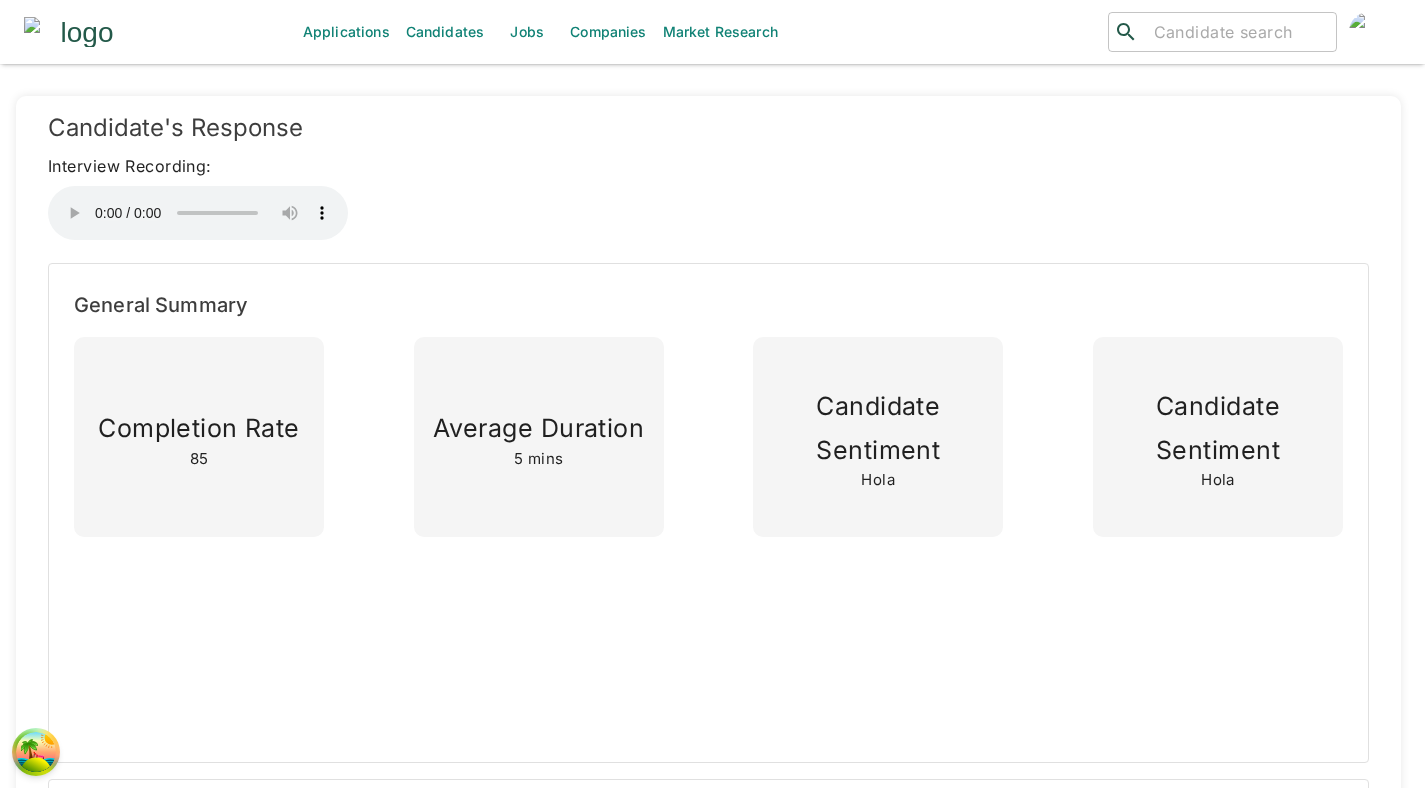 click on "Candidate Sentiment" at bounding box center (199, 429) 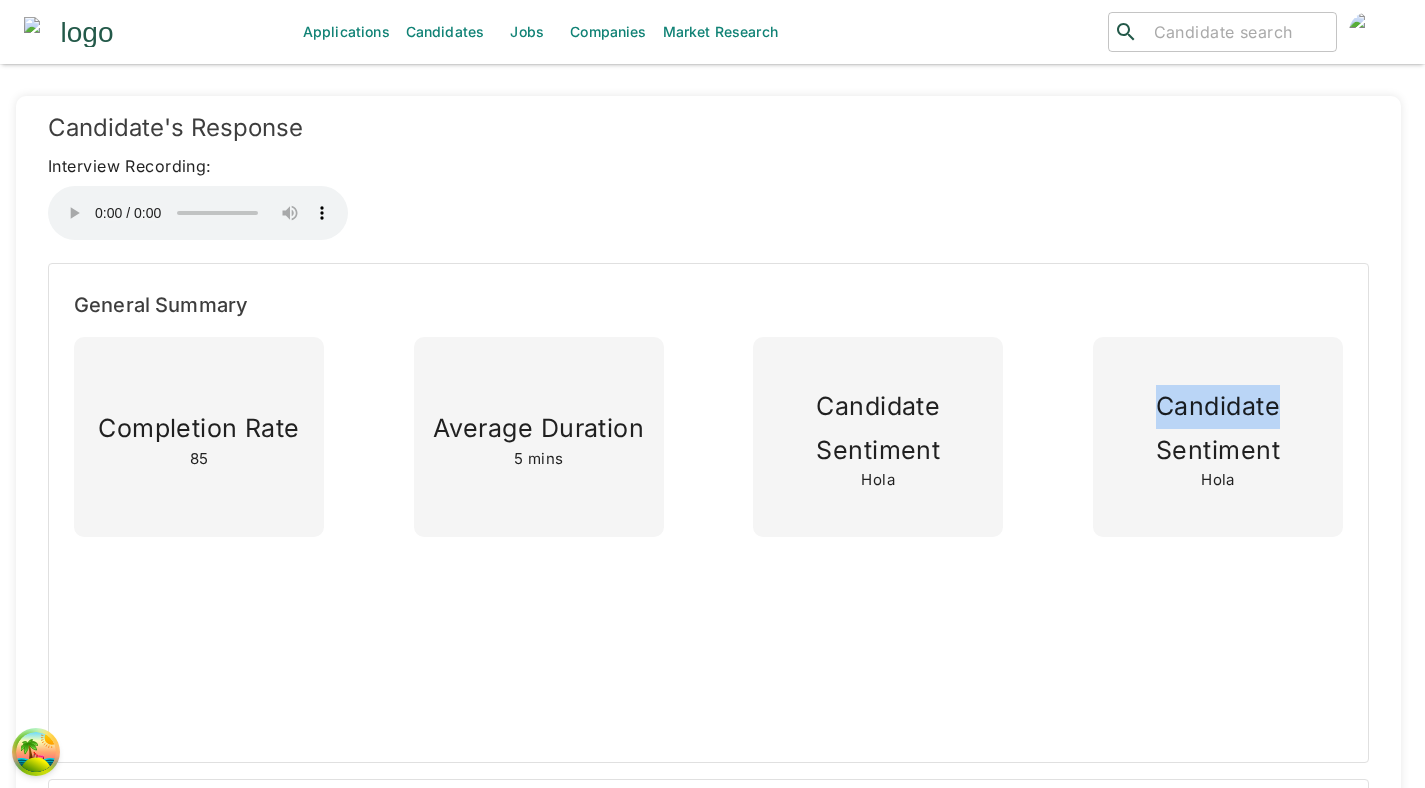click on "Candidate Sentiment" at bounding box center [199, 429] 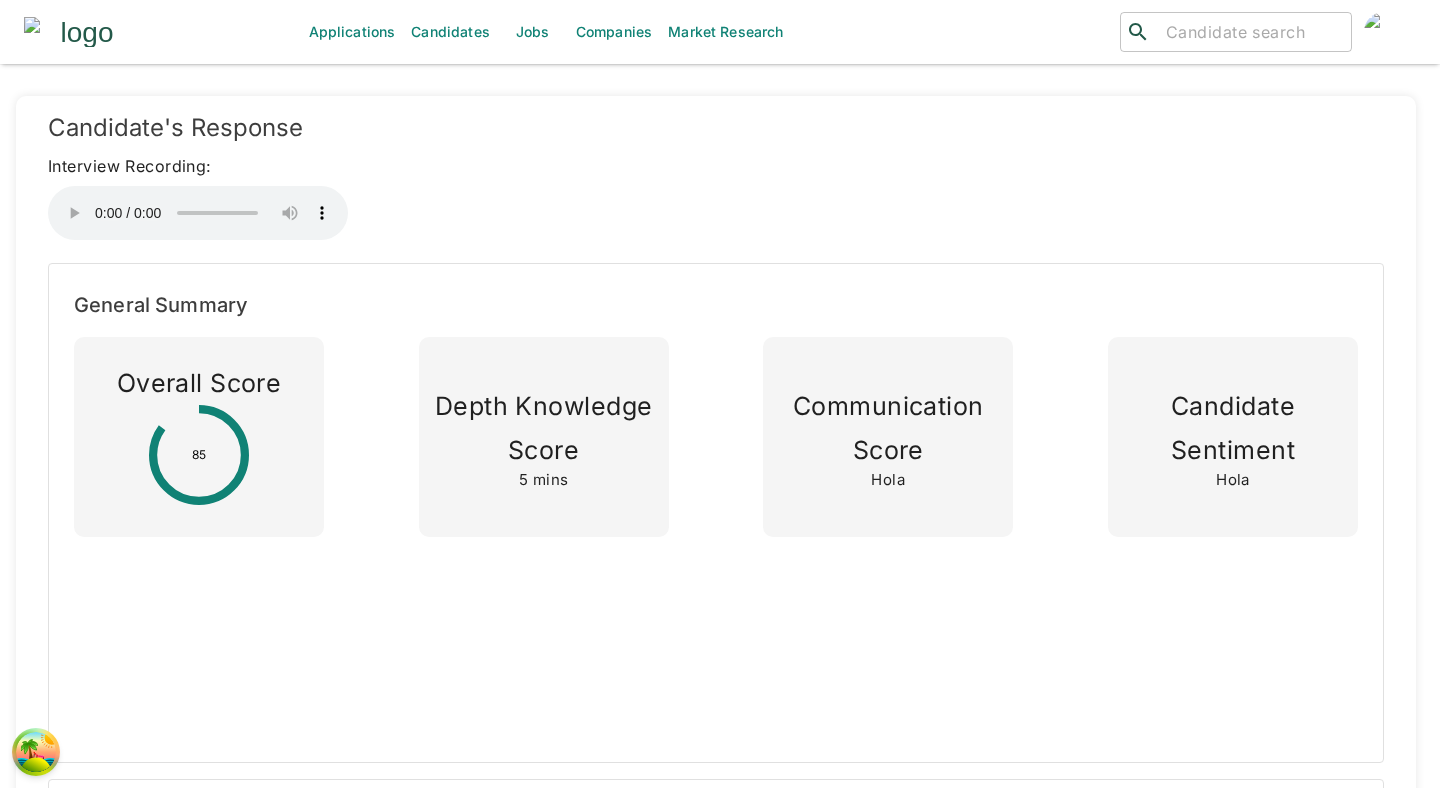 scroll, scrollTop: 0, scrollLeft: 0, axis: both 